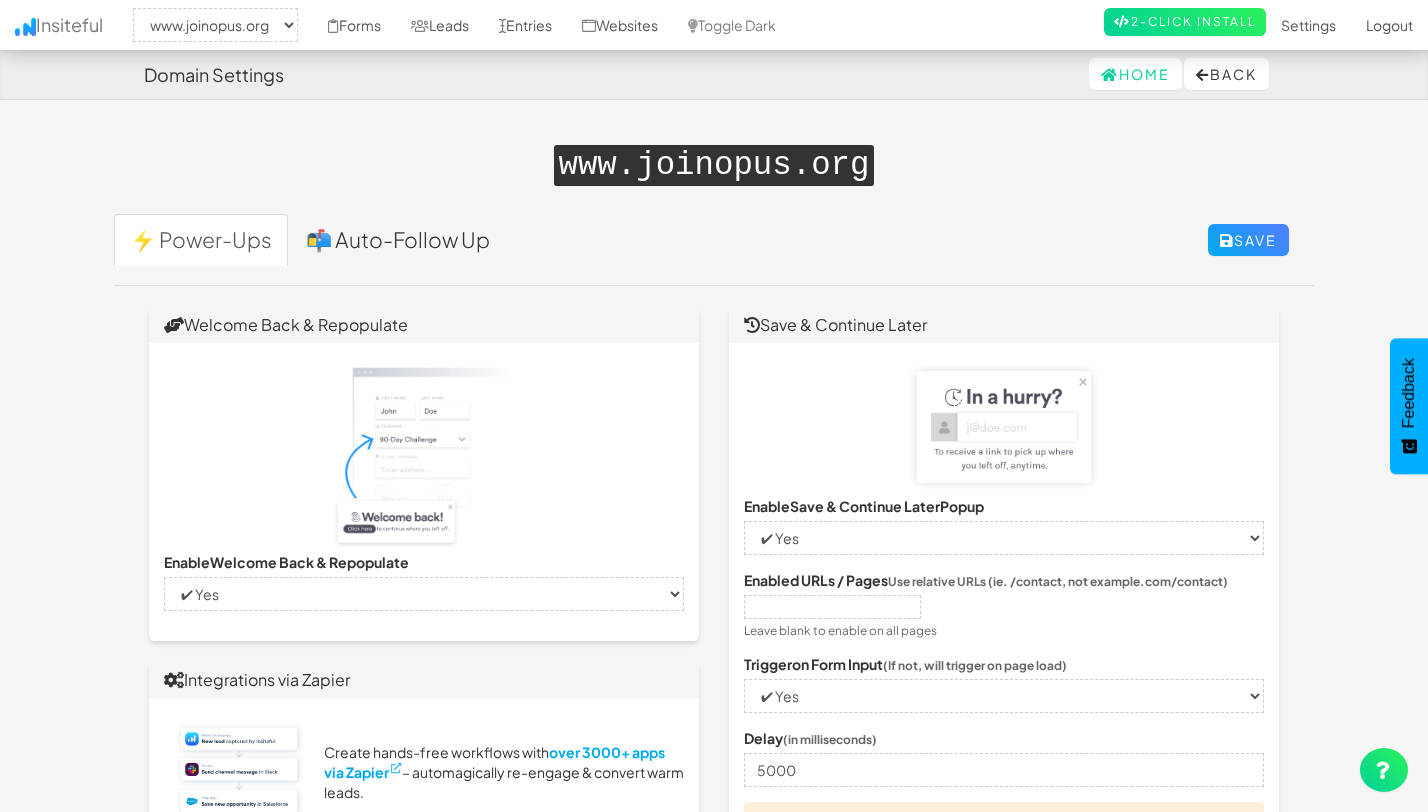 select on "2352" 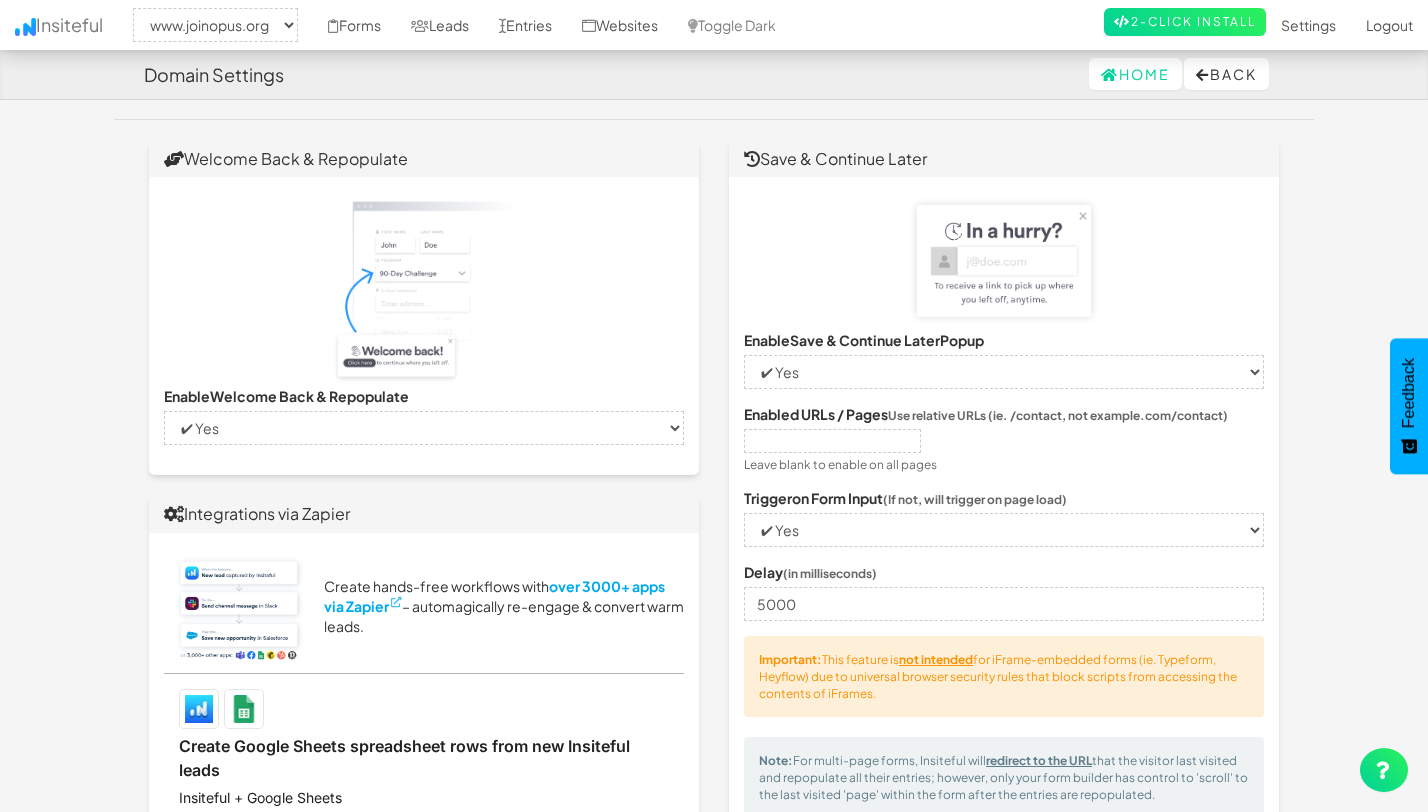 scroll, scrollTop: 0, scrollLeft: 0, axis: both 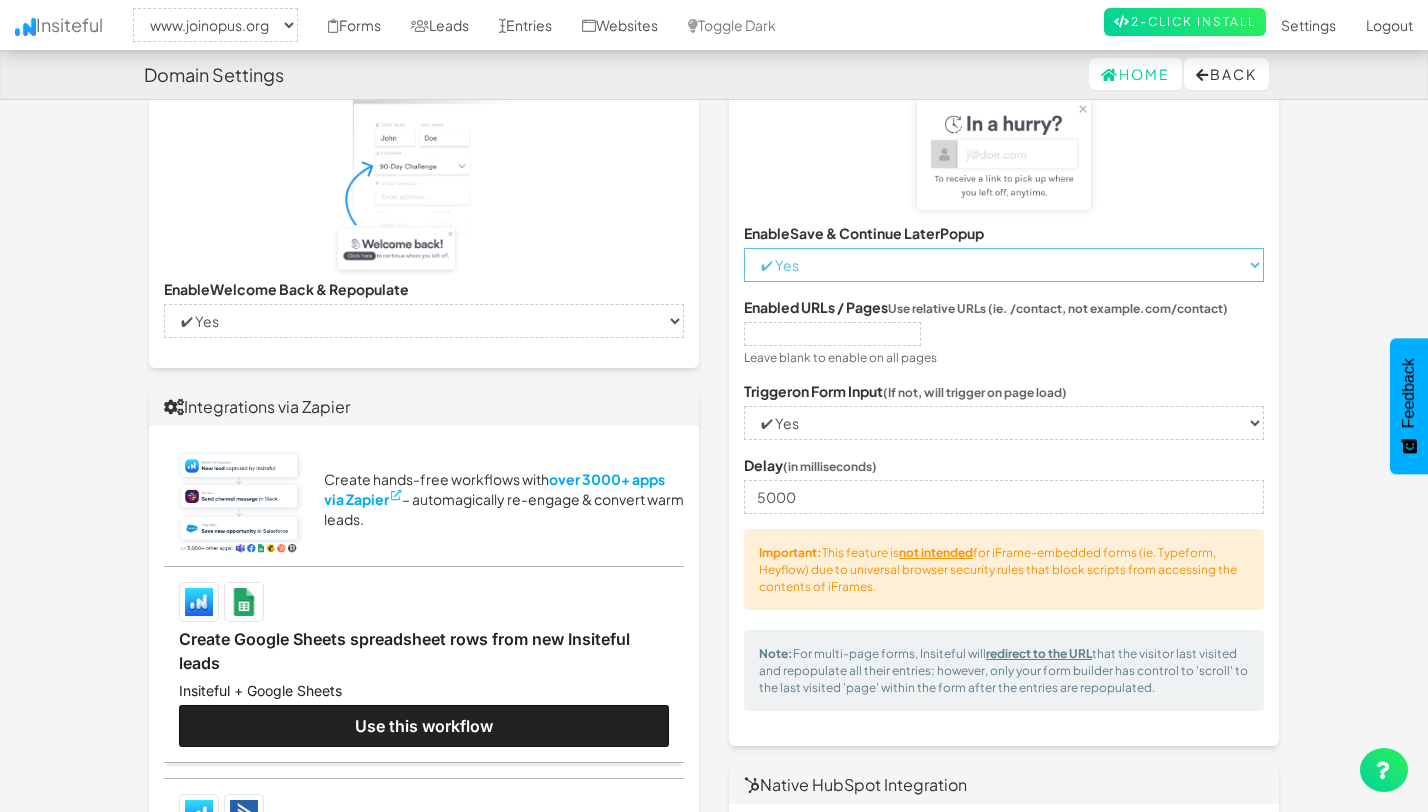 click on "-- None --  ✔ Yes ❌ No" at bounding box center (1004, 265) 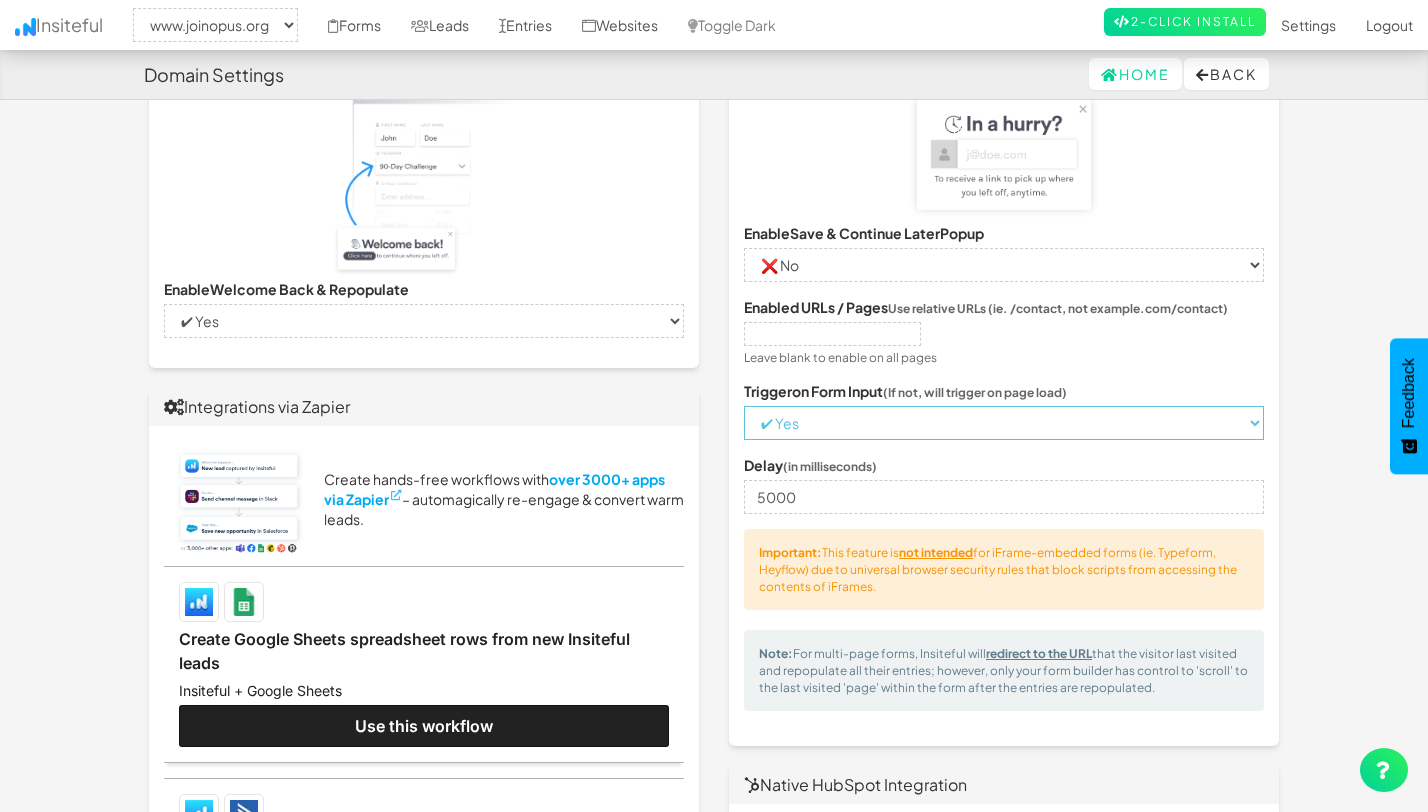 click on "-- None --  ✔ Yes ❌ No" at bounding box center [1004, 423] 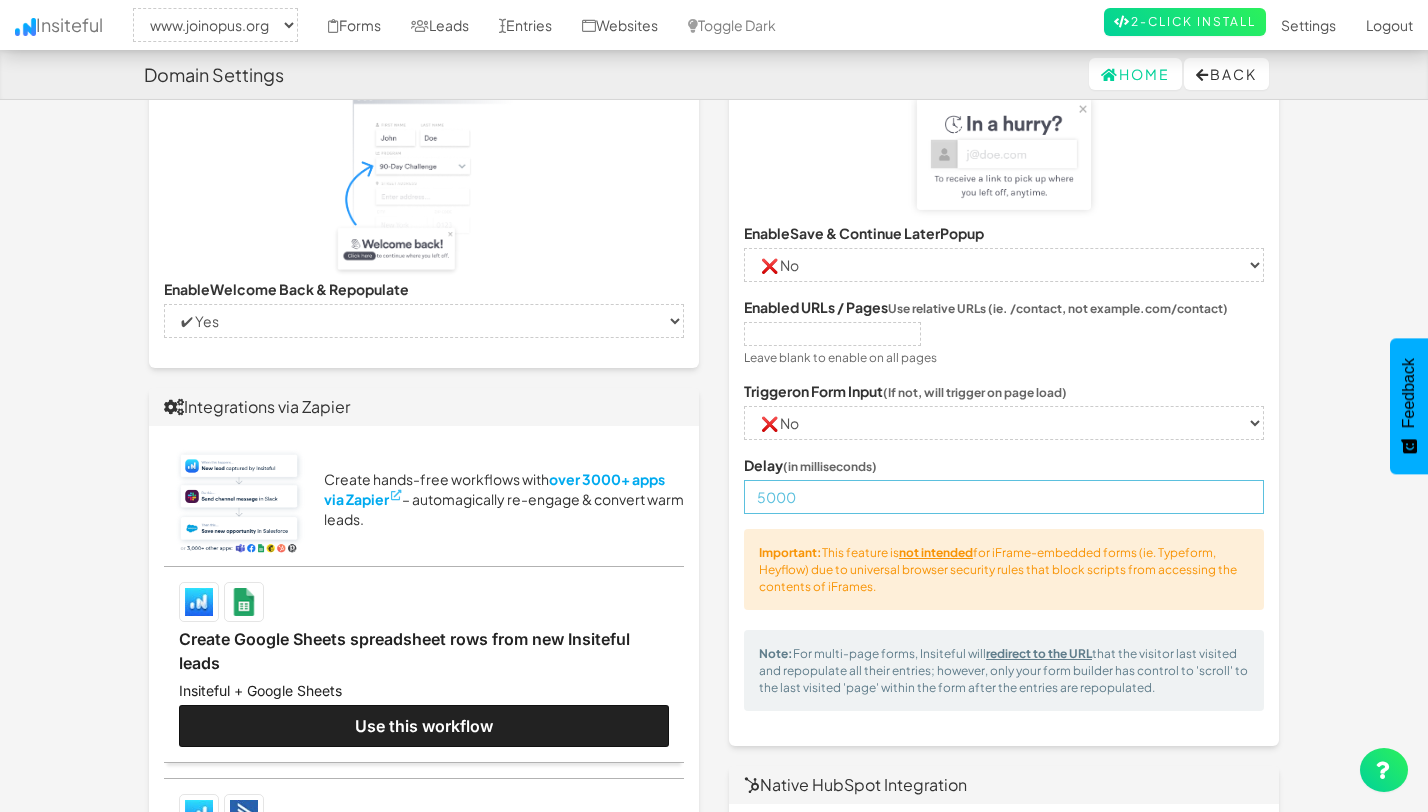 click on "5000" at bounding box center [1004, 497] 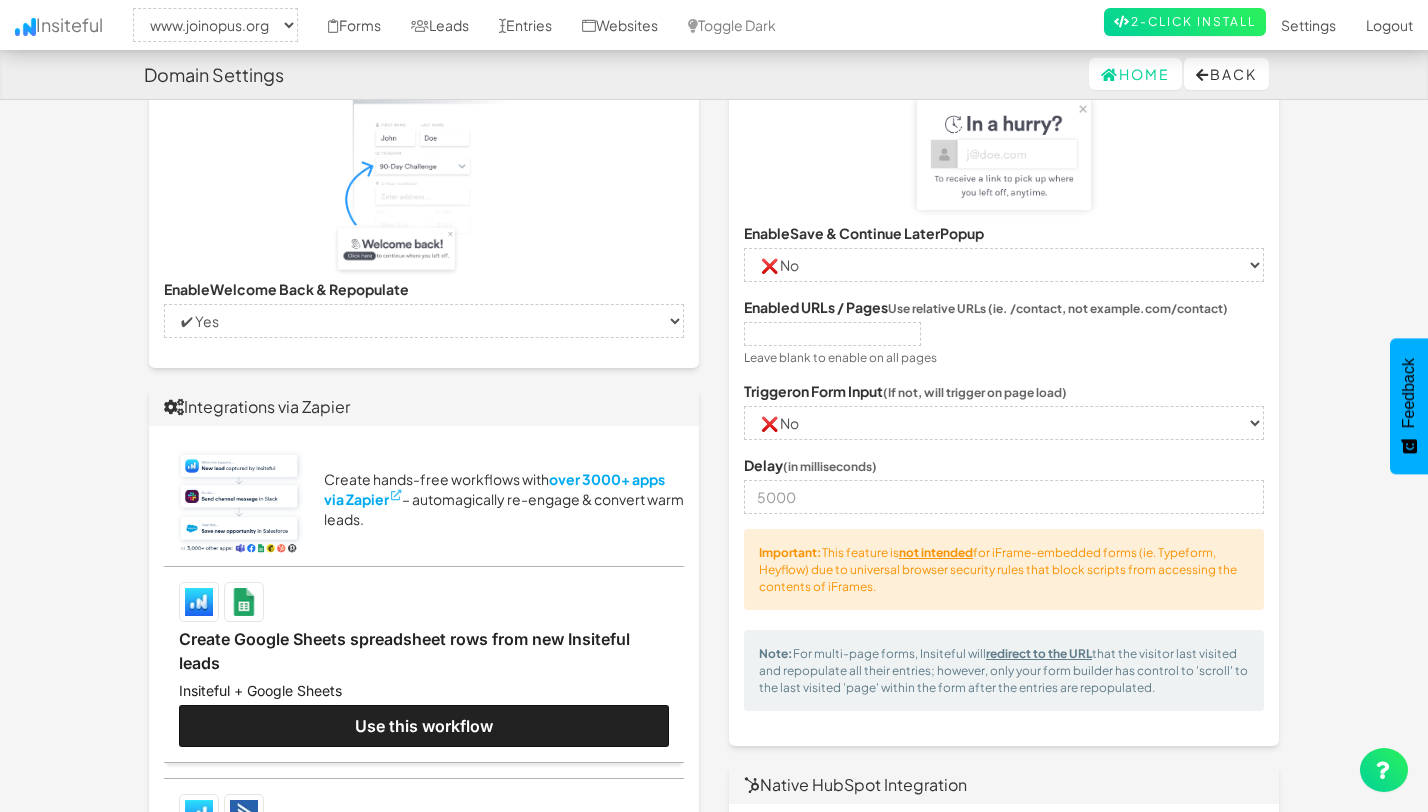 click on "Domain Settings
Home
Back
Toggle navigation
Insiteful
-- None --  www.joinopus.org
Forms
Leads
Entries
Websites
Toggle Dark
2-Click Install
Settings
Sign Up
Logout
www.joinopus.org
Save
⚡ Power-Ups
📬 Auto-Follow Up
Welcome Back & Repopulate
Enable  Welcome Back & Repopulate
-- None --  ✔ Yes ❌ No
Integrations via Zapier
Create hands-free workflows with  over 3000+ apps via Zapier" at bounding box center [714, 866] 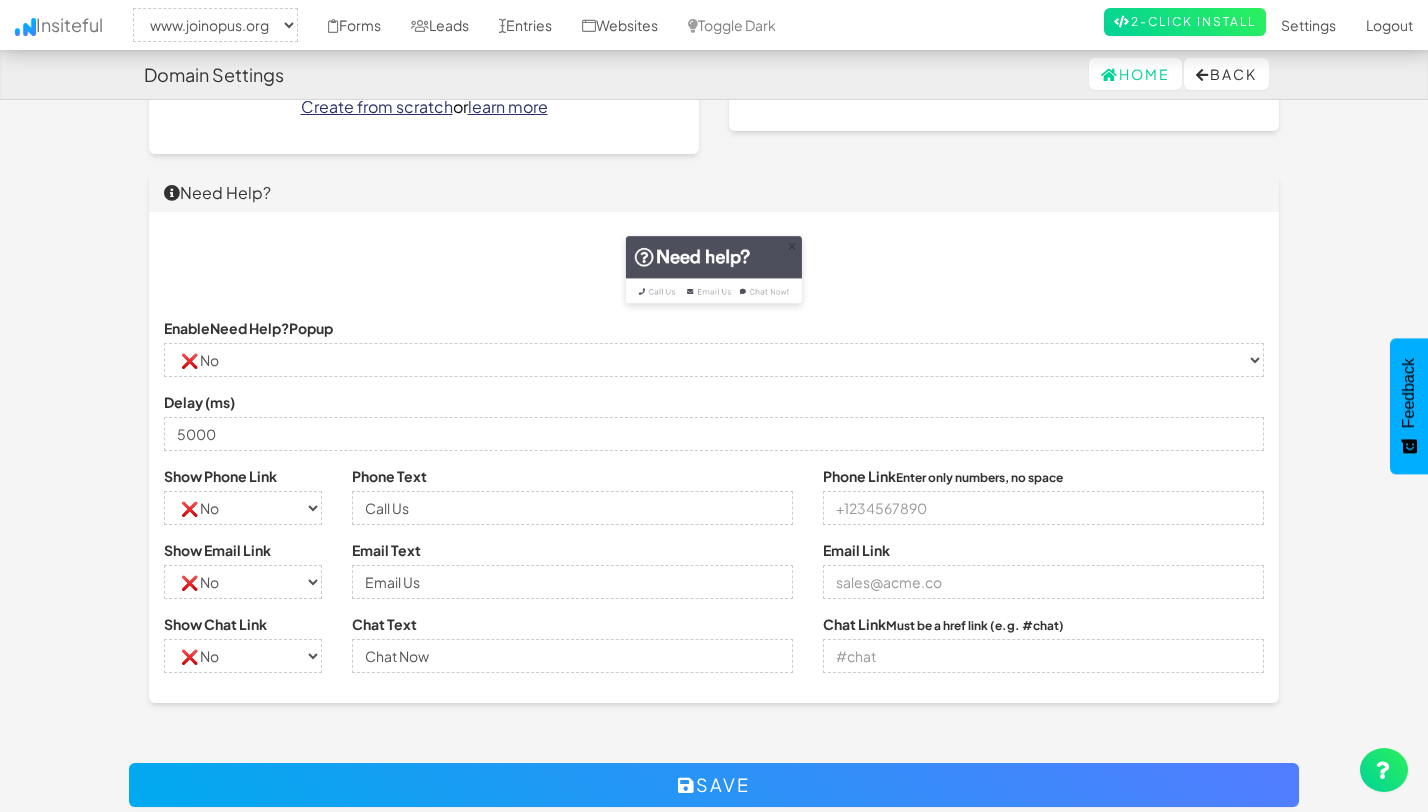 scroll, scrollTop: 1460, scrollLeft: 0, axis: vertical 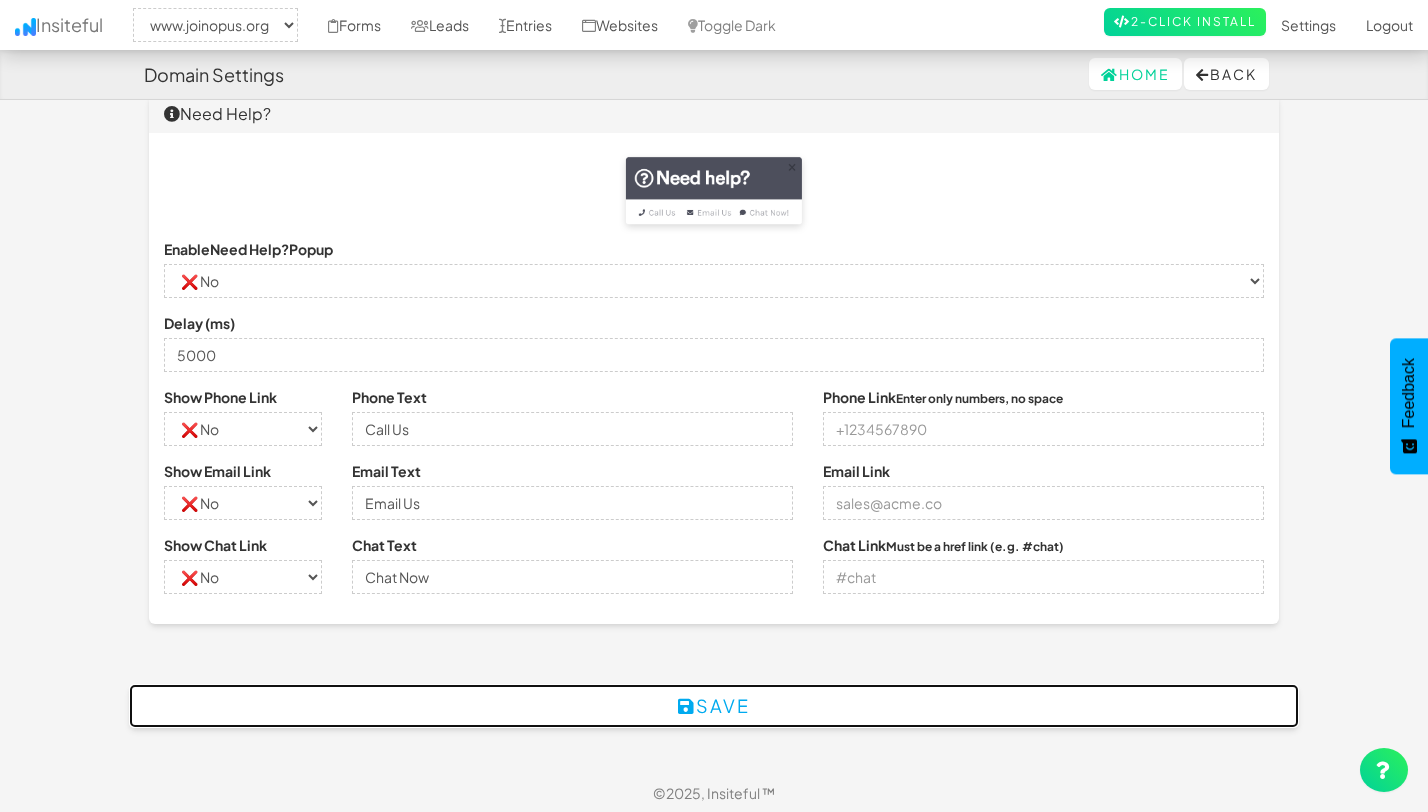 click on "Save" at bounding box center (714, 706) 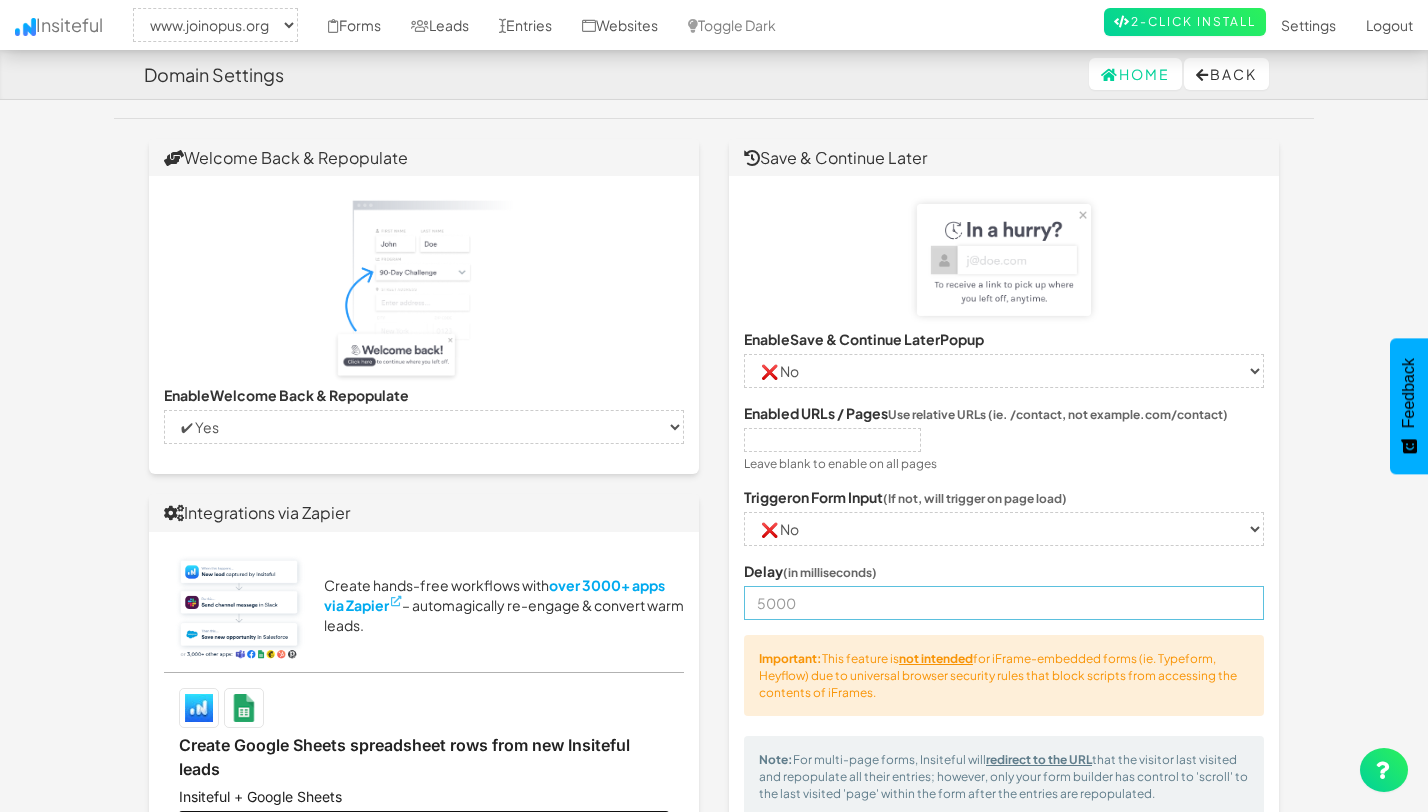 scroll, scrollTop: 184, scrollLeft: 0, axis: vertical 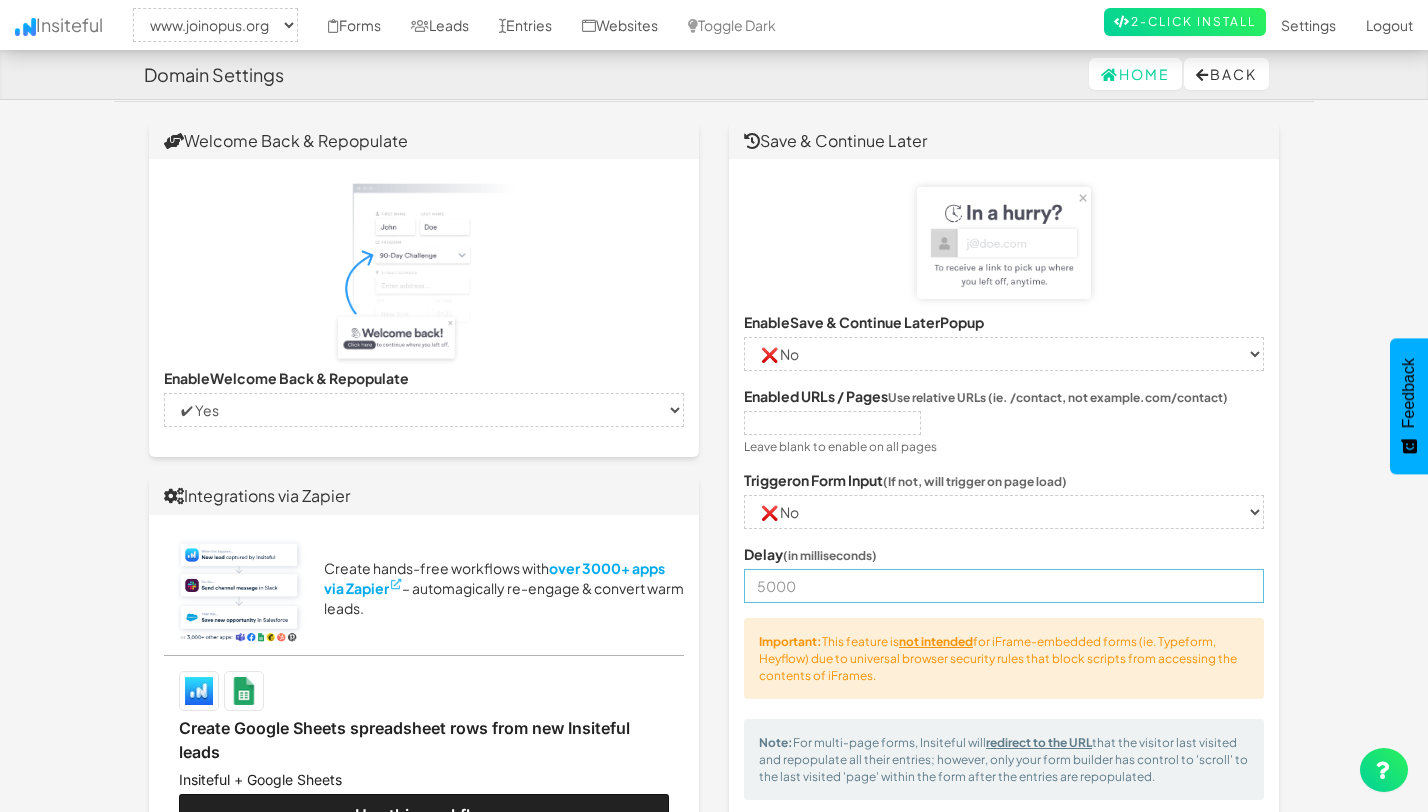 click at bounding box center [1004, 586] 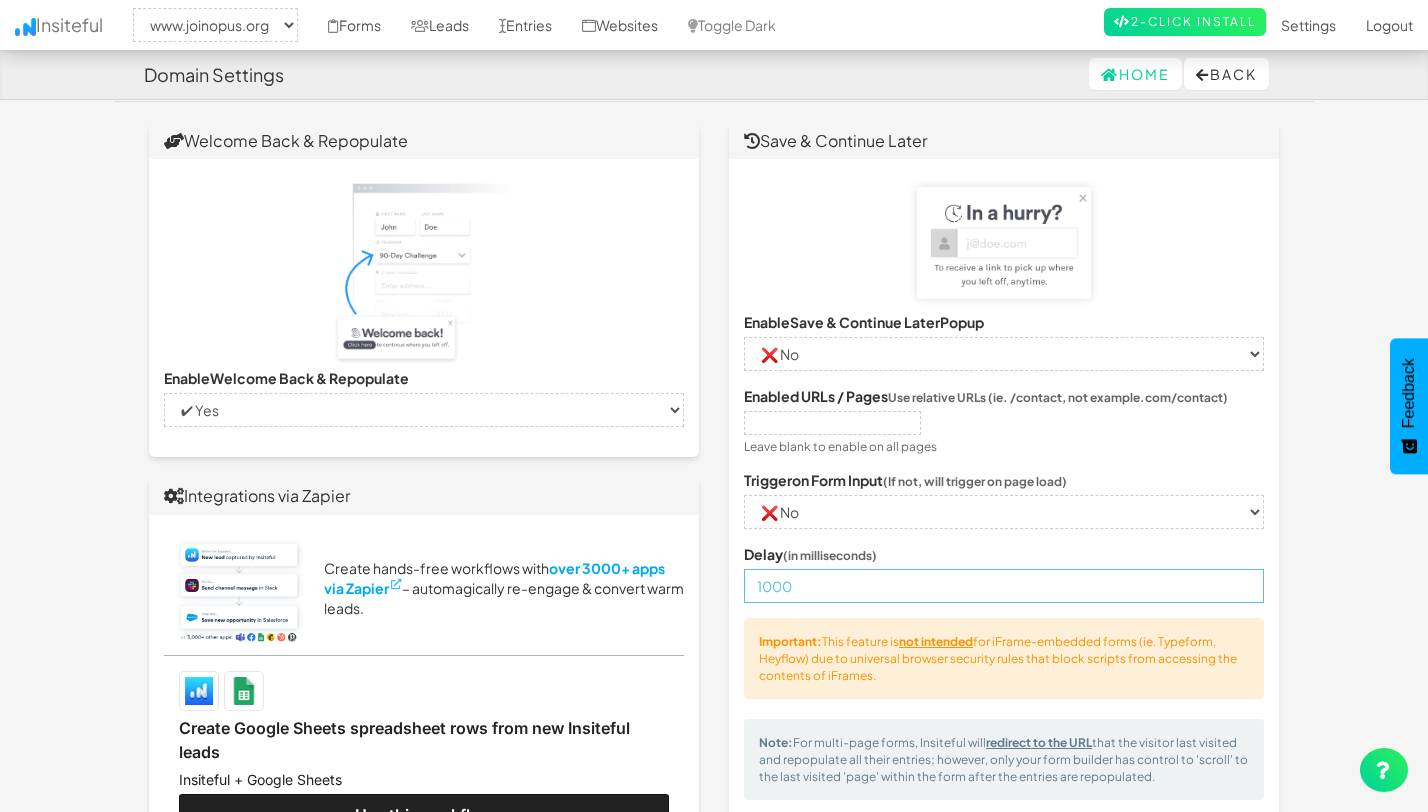 type on "1000" 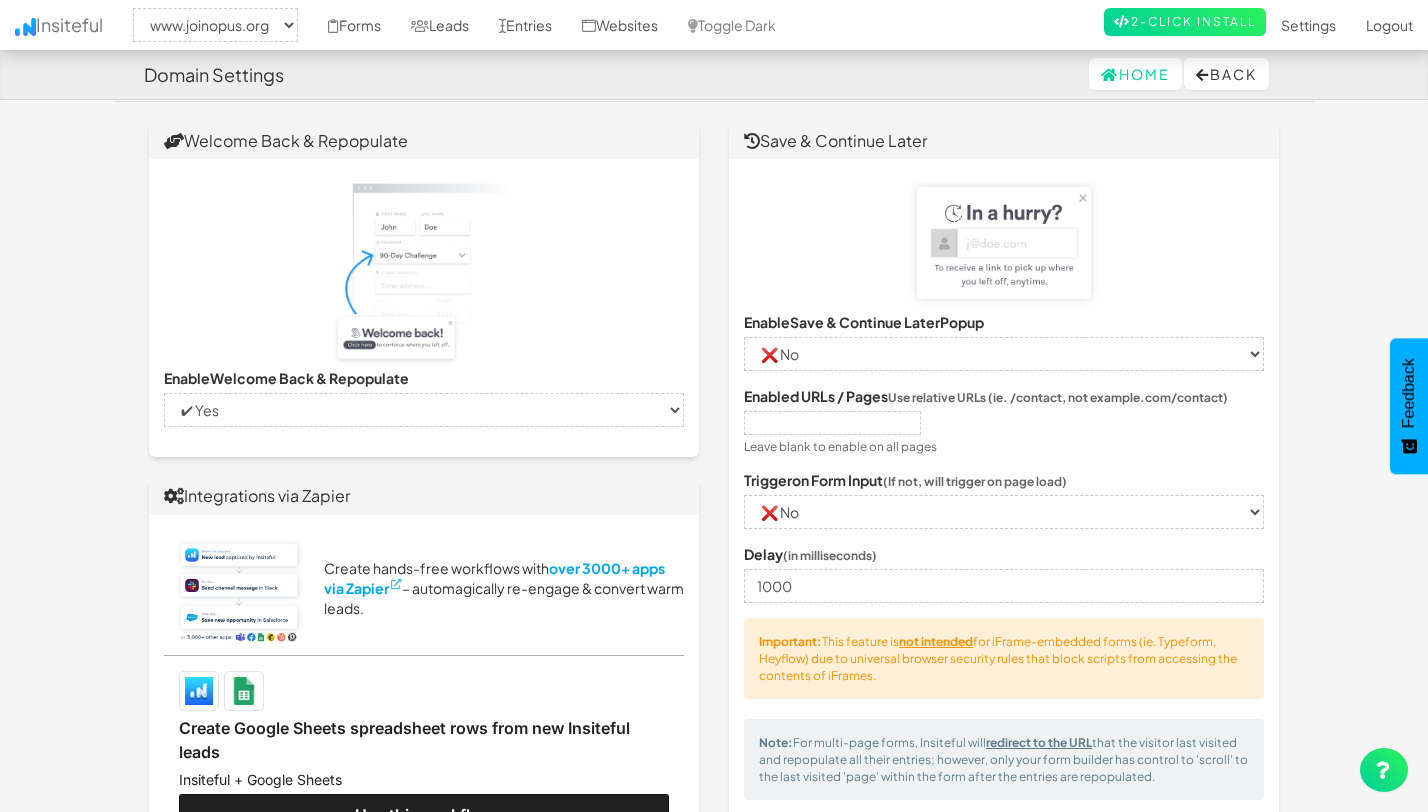 click on "Domain Settings
Home
Back
Toggle navigation
Insiteful
-- None --  www.joinopus.org
Forms
Leads
Entries
Websites
Toggle Dark
2-Click Install
Settings
Sign Up
Logout
www.joinopus.org
Save
⚡ Power-Ups
📬 Auto-Follow Up
Welcome Back & Repopulate
Enable  Welcome Back & Repopulate
-- None --  ✔ Yes ❌ No
Integrations via Zapier
Create hands-free workflows with  over 3000+ apps via Zapier" at bounding box center [714, 955] 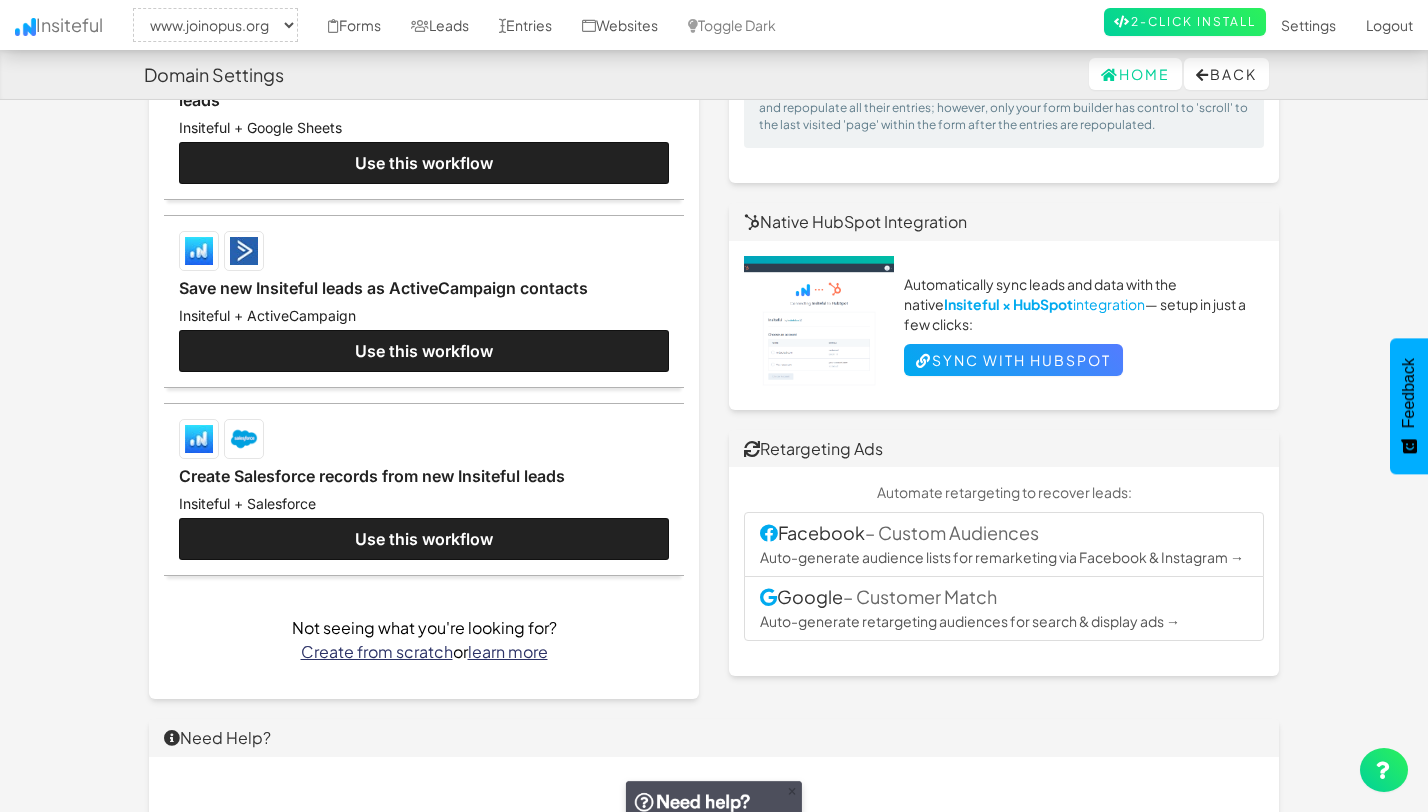 scroll, scrollTop: 1460, scrollLeft: 0, axis: vertical 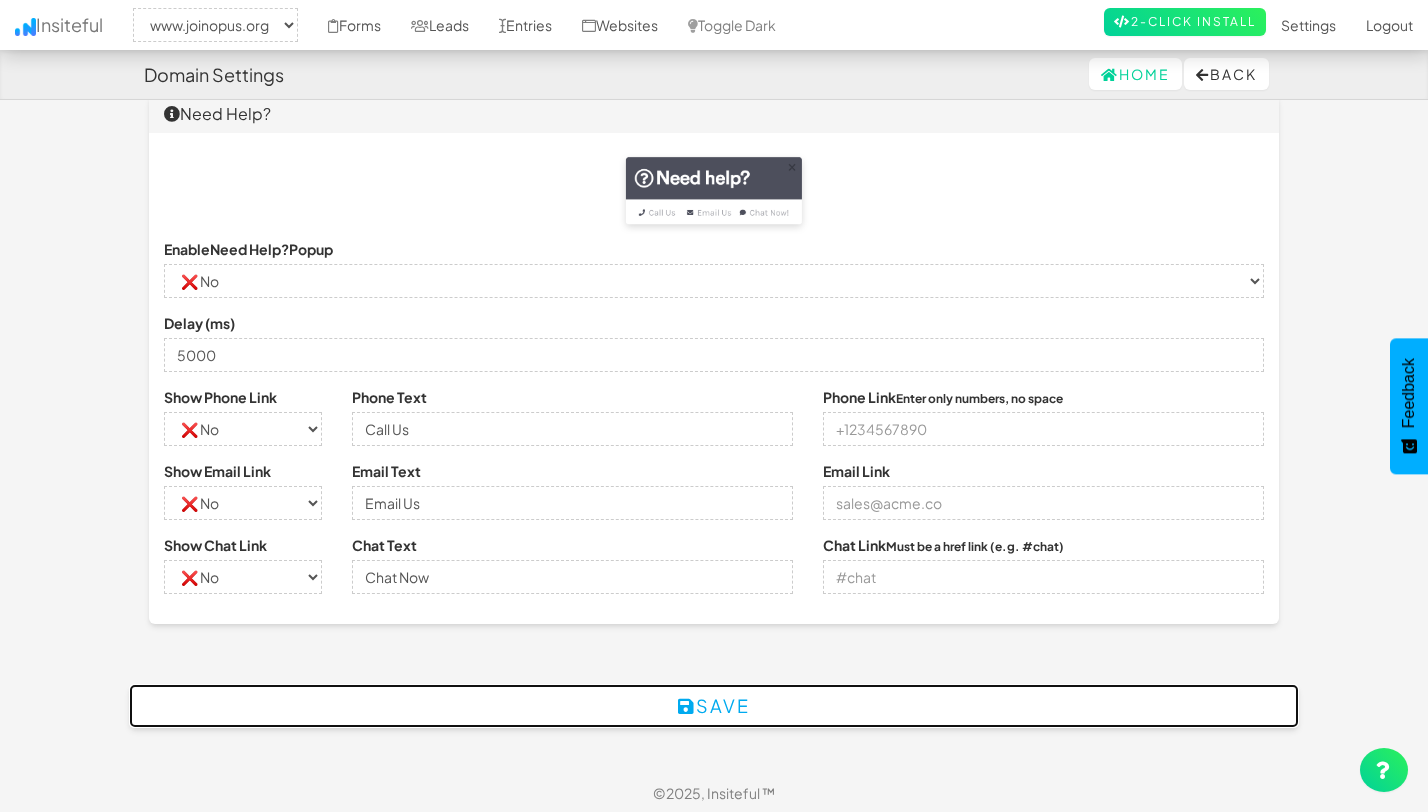 click on "Save" at bounding box center [714, 706] 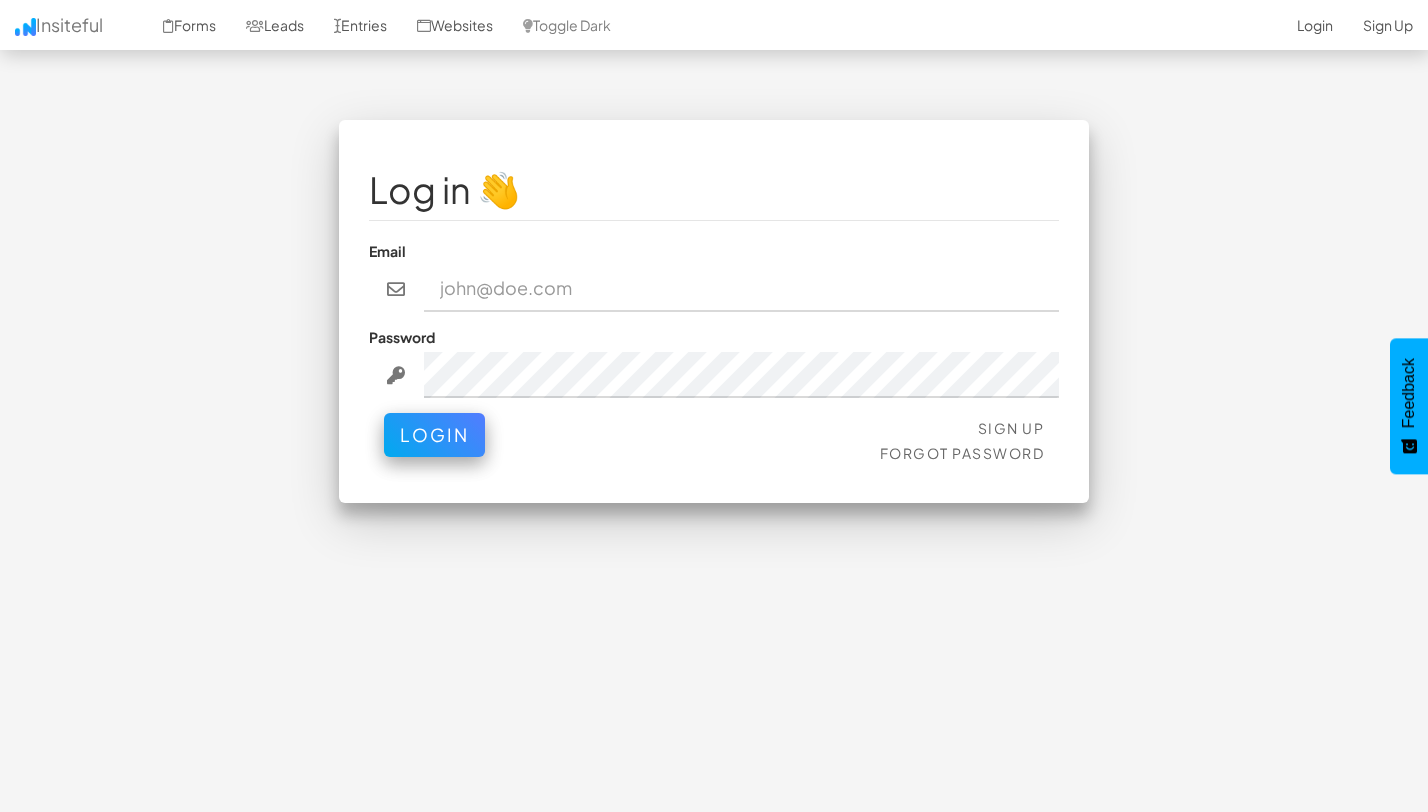 scroll, scrollTop: 0, scrollLeft: 0, axis: both 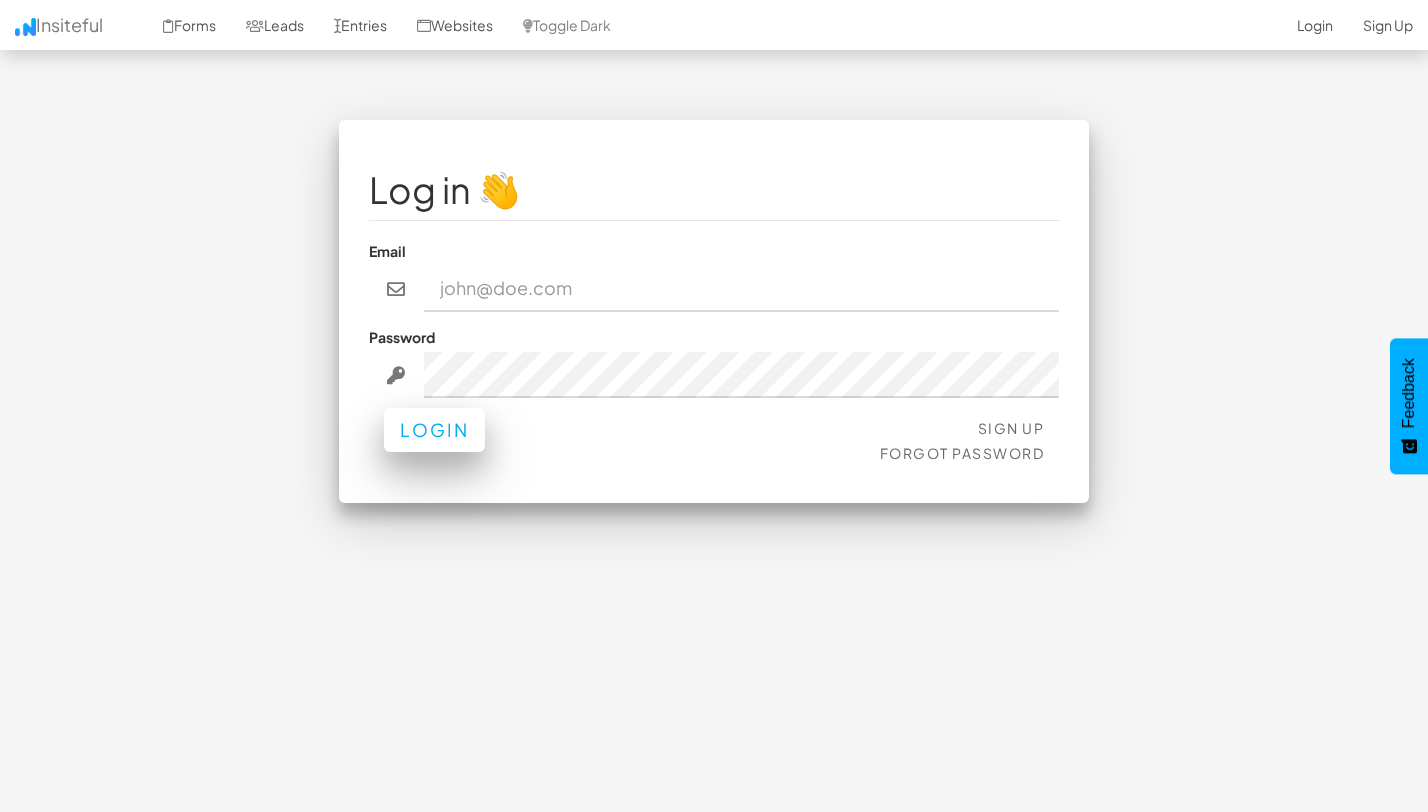 type on "team@joinopus.org" 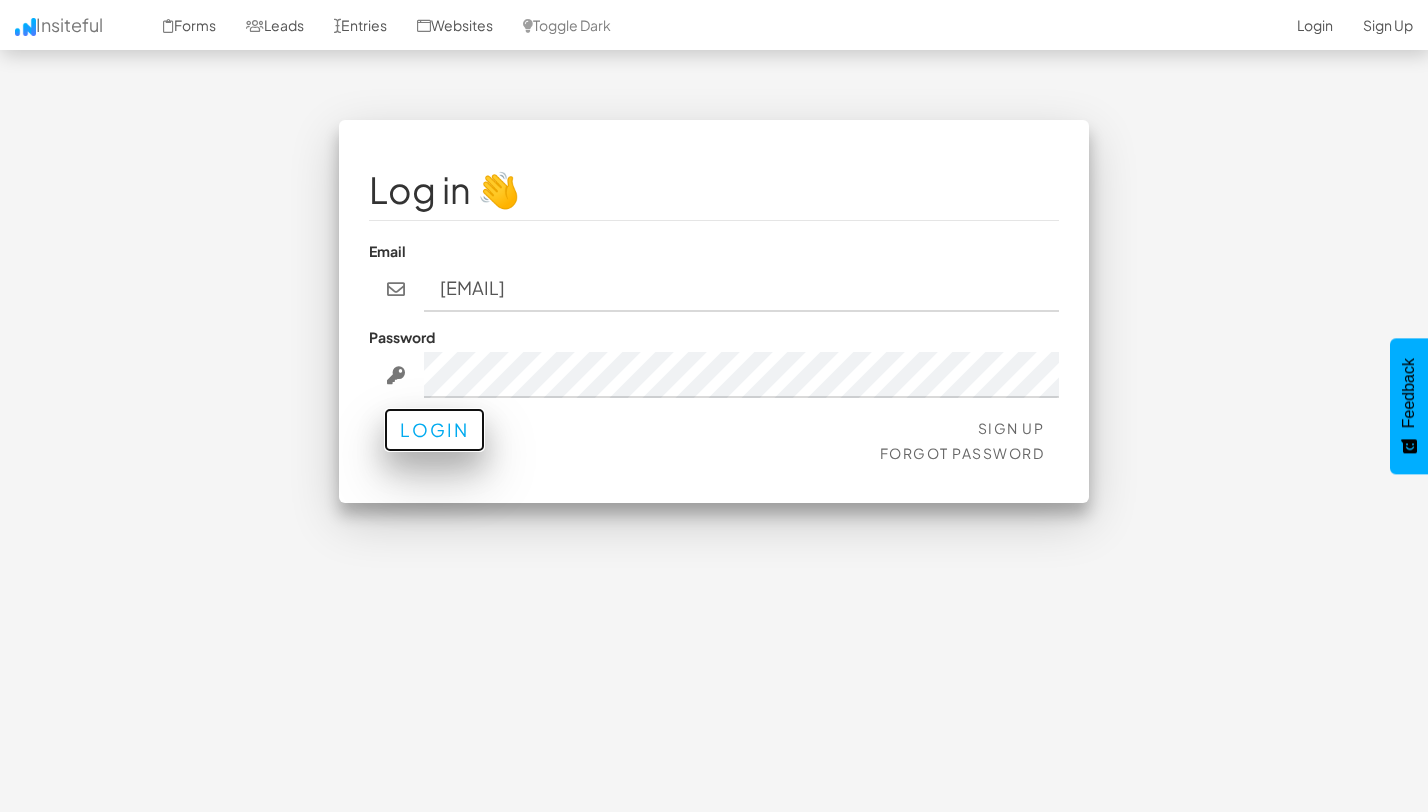 click on "Login" at bounding box center [434, 430] 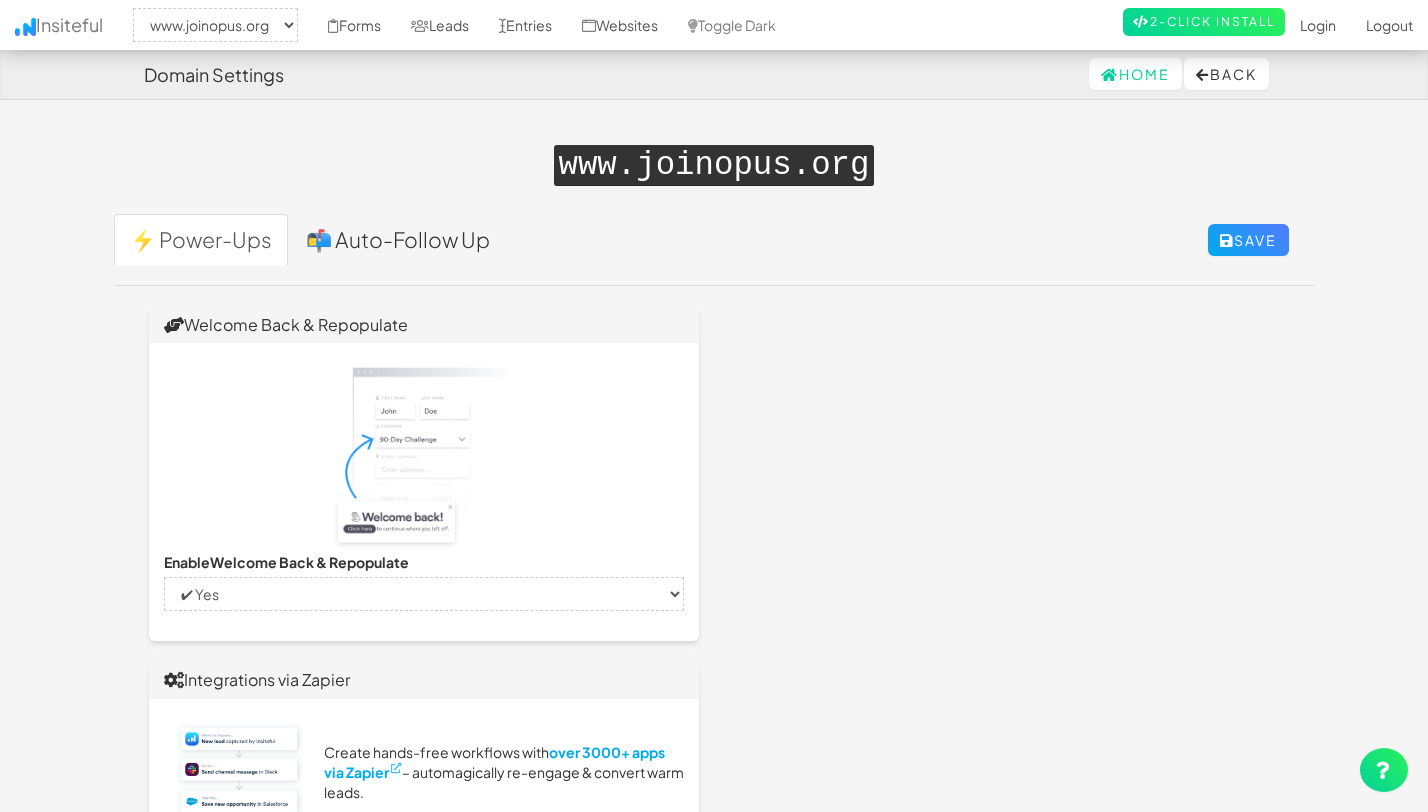 select on "2352" 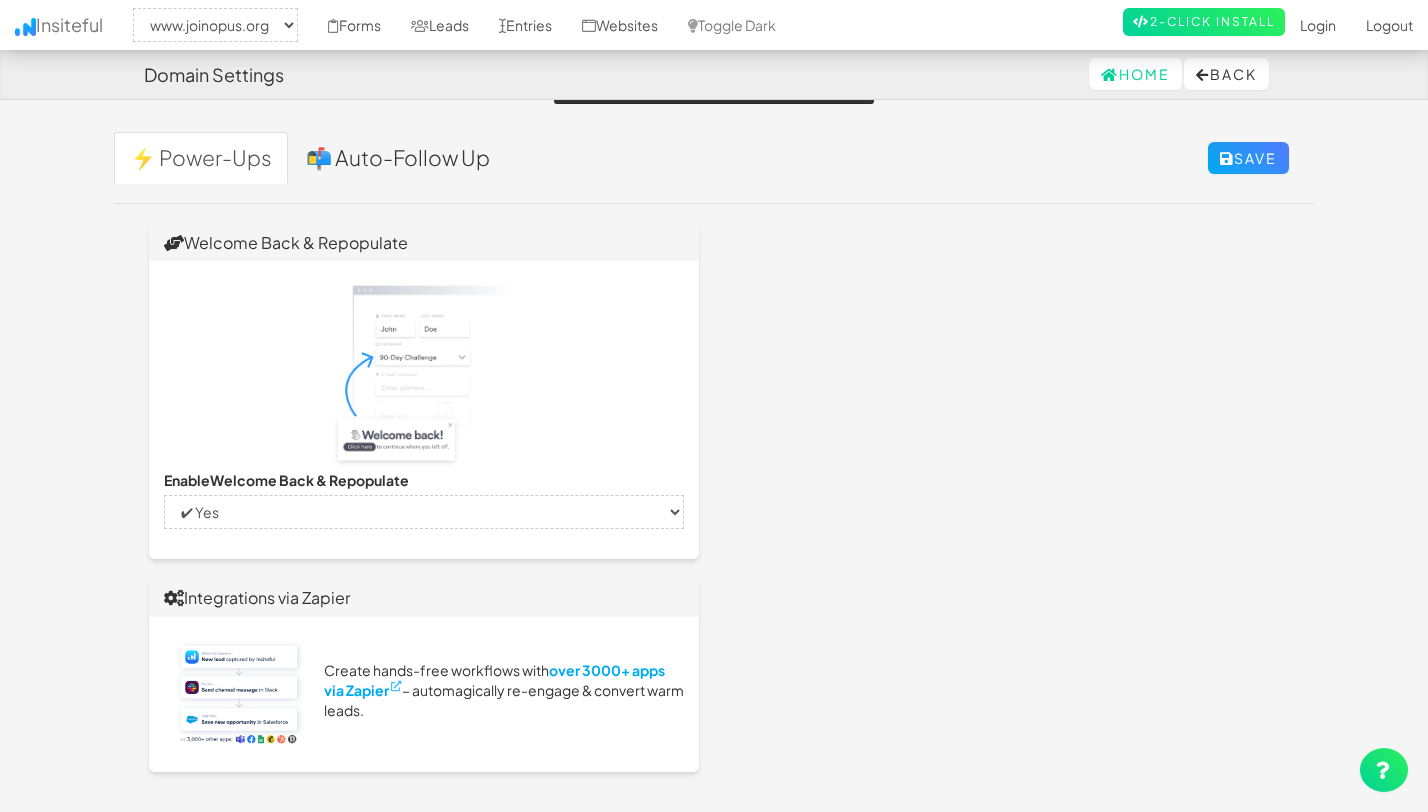 select on "true" 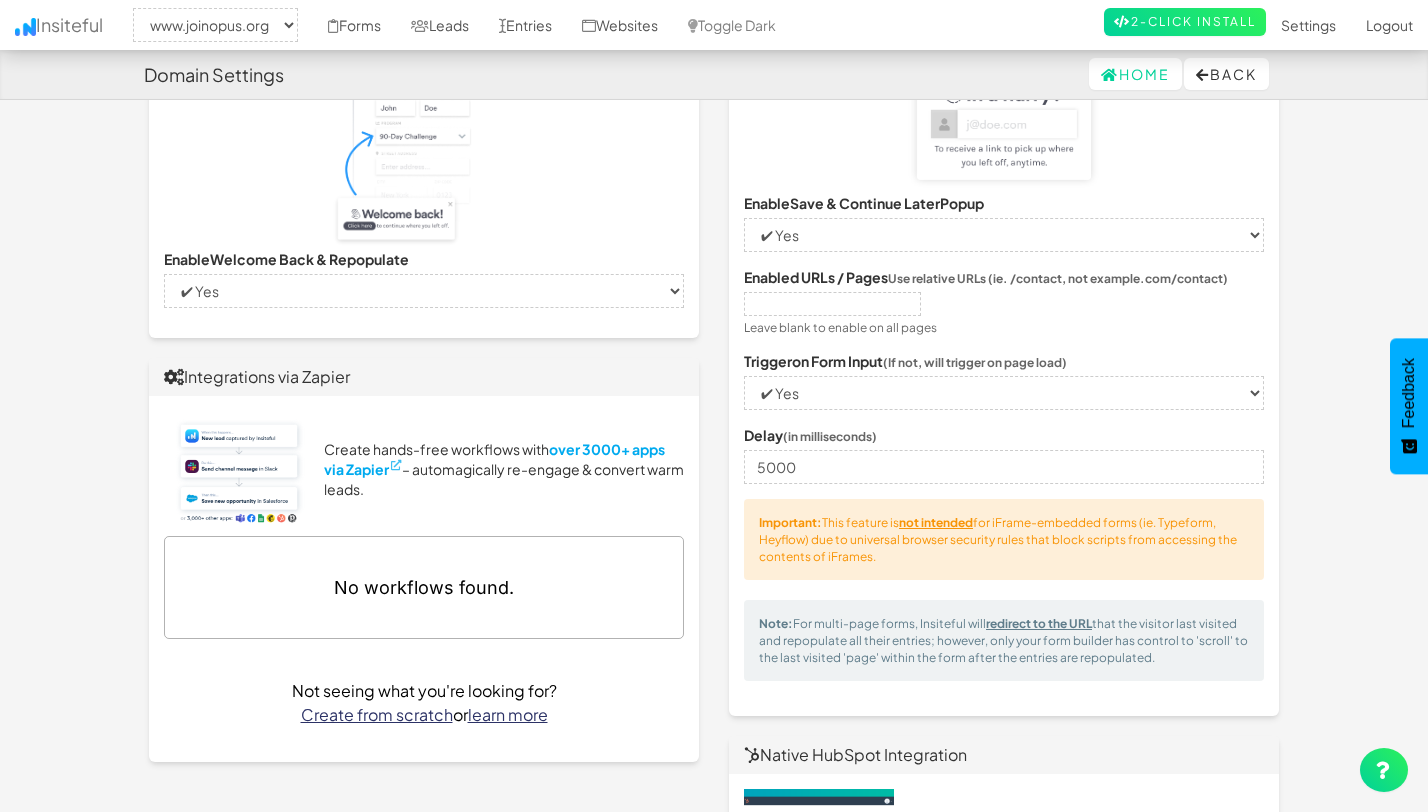 scroll, scrollTop: 0, scrollLeft: 0, axis: both 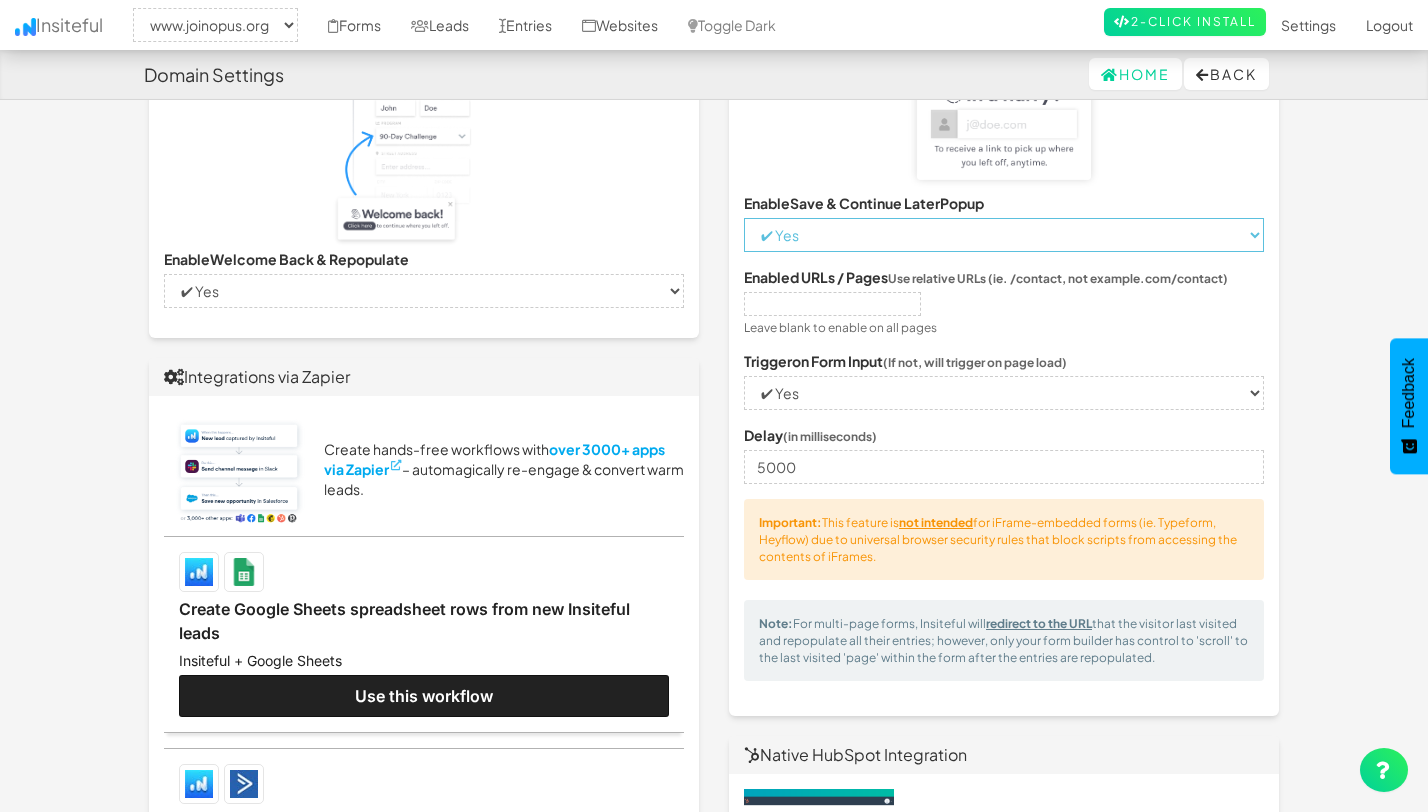 click on "-- None --  ✔ Yes ❌ No" at bounding box center [1004, 235] 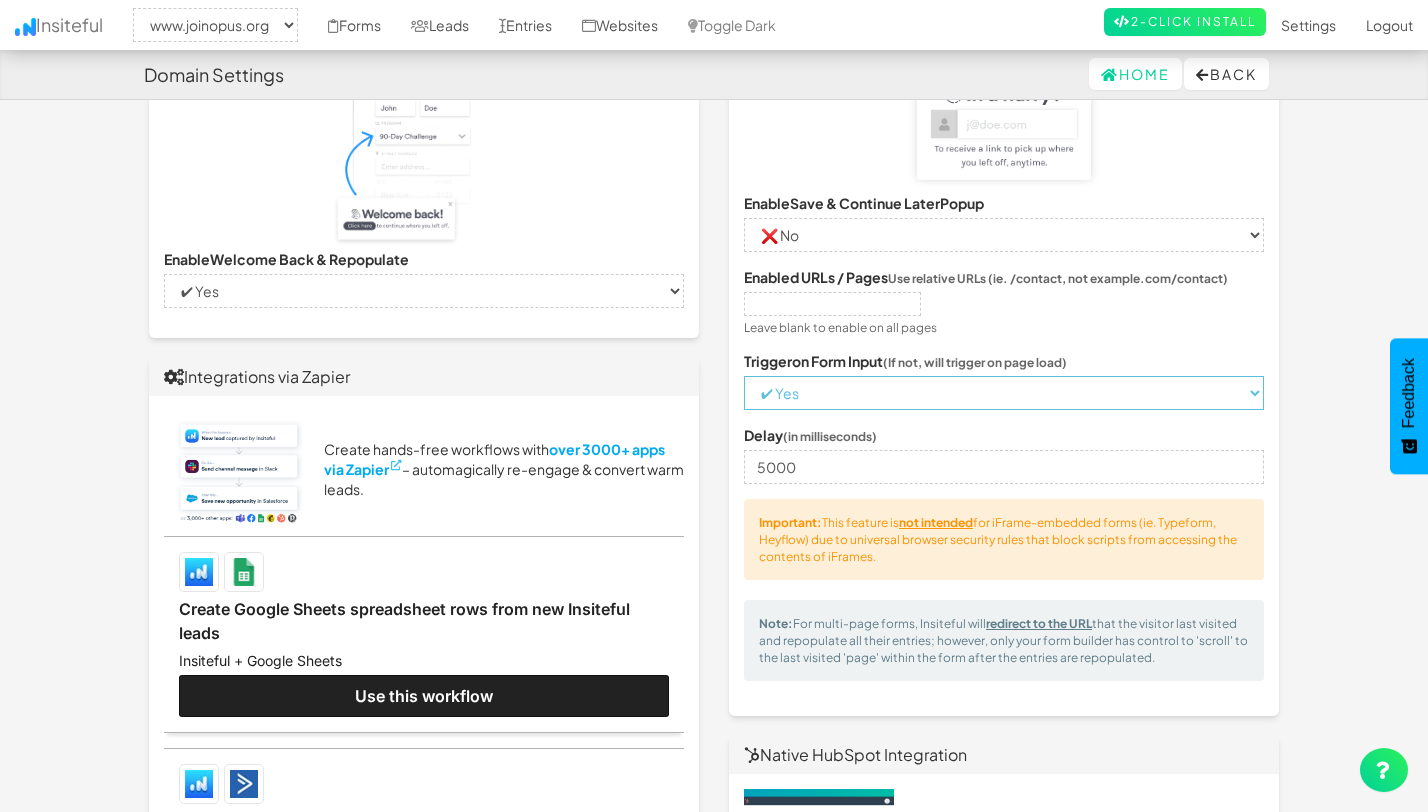 click on "-- None --  ✔ Yes ❌ No" at bounding box center [1004, 393] 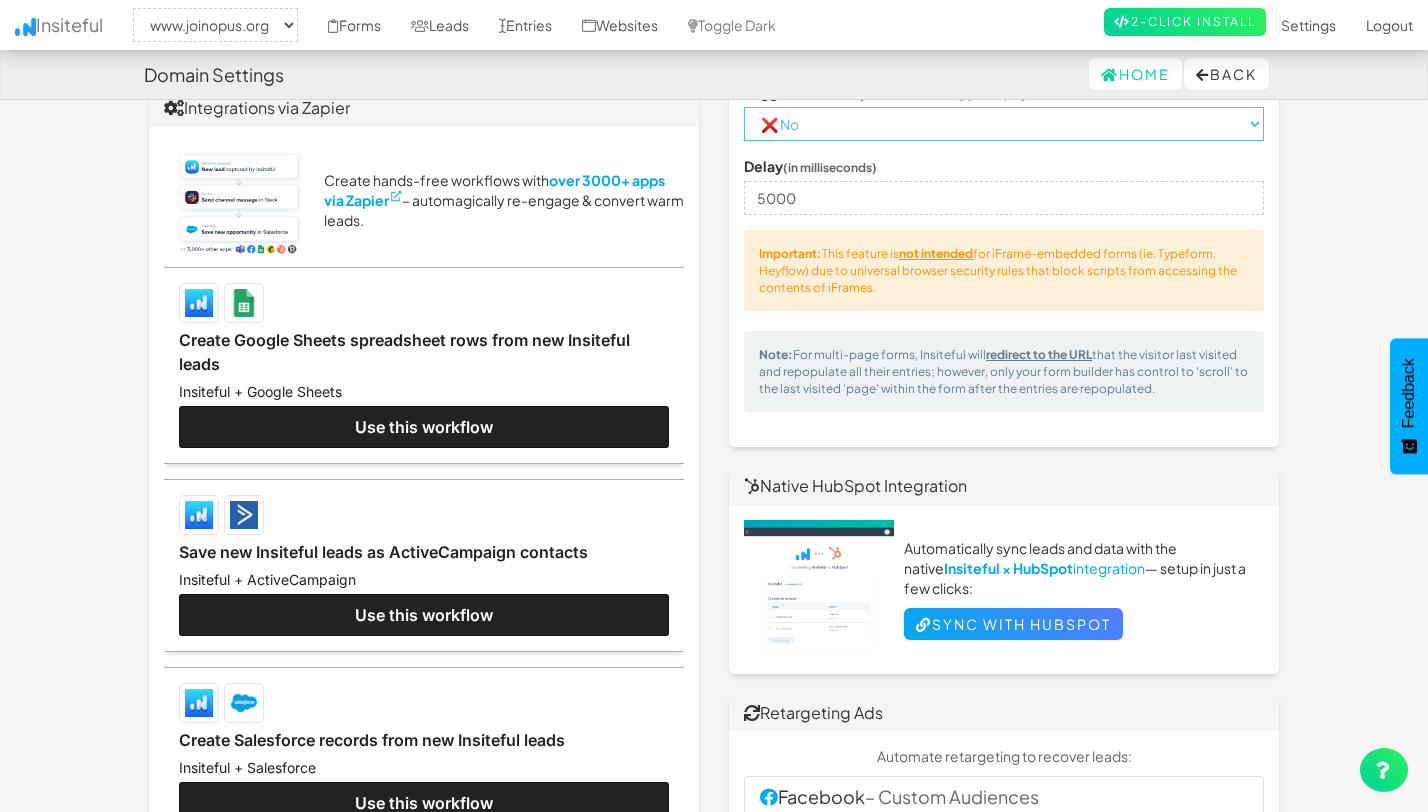 scroll, scrollTop: 1460, scrollLeft: 0, axis: vertical 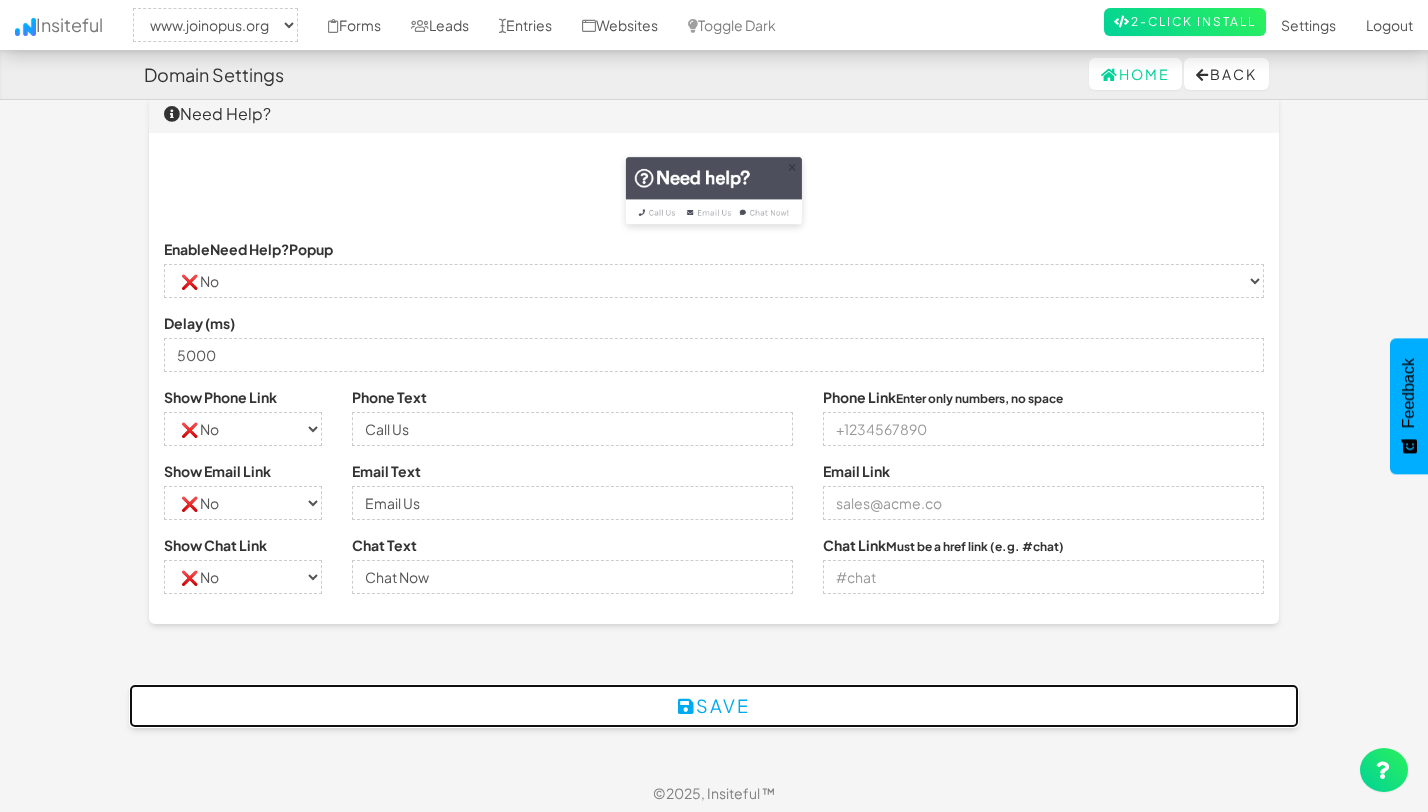 click at bounding box center [687, 706] 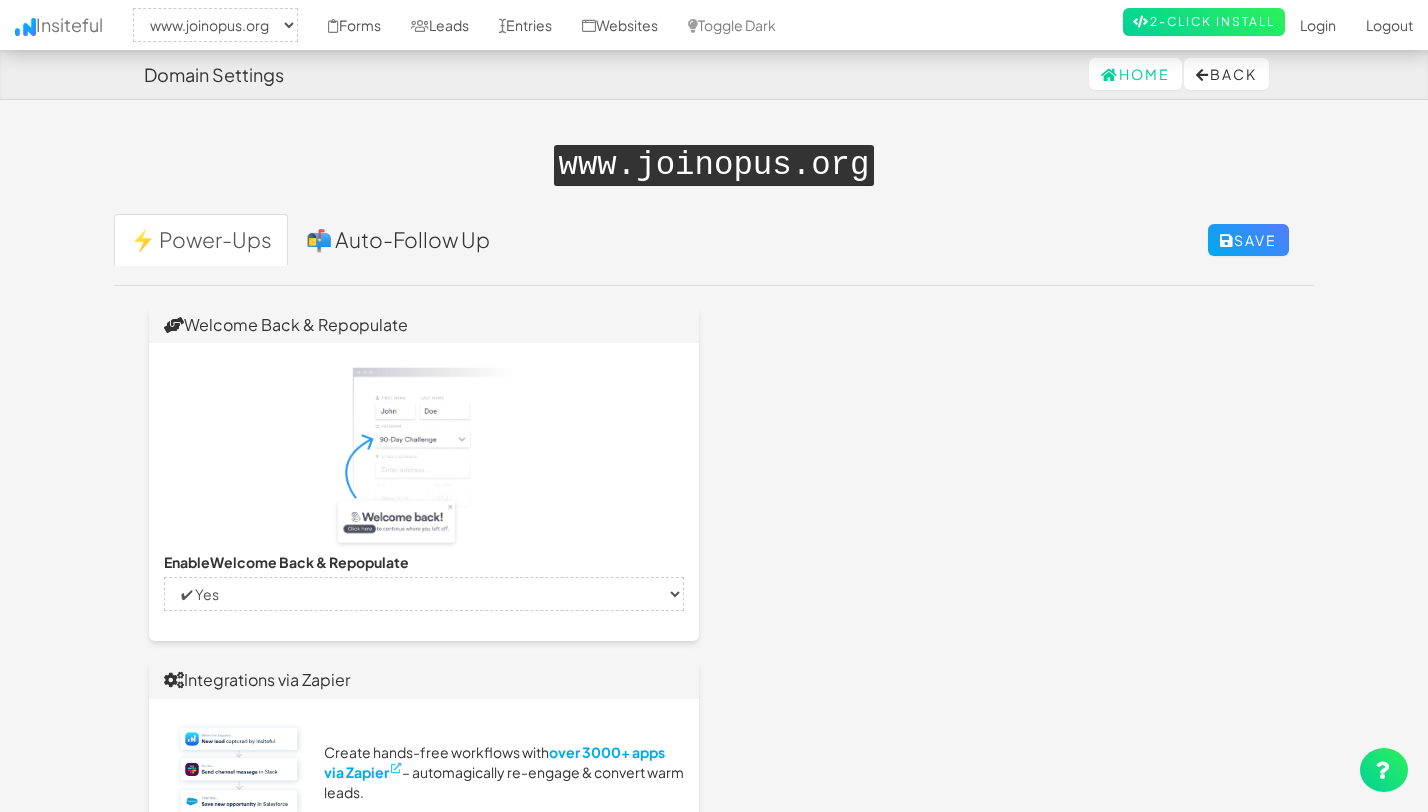 select on "2352" 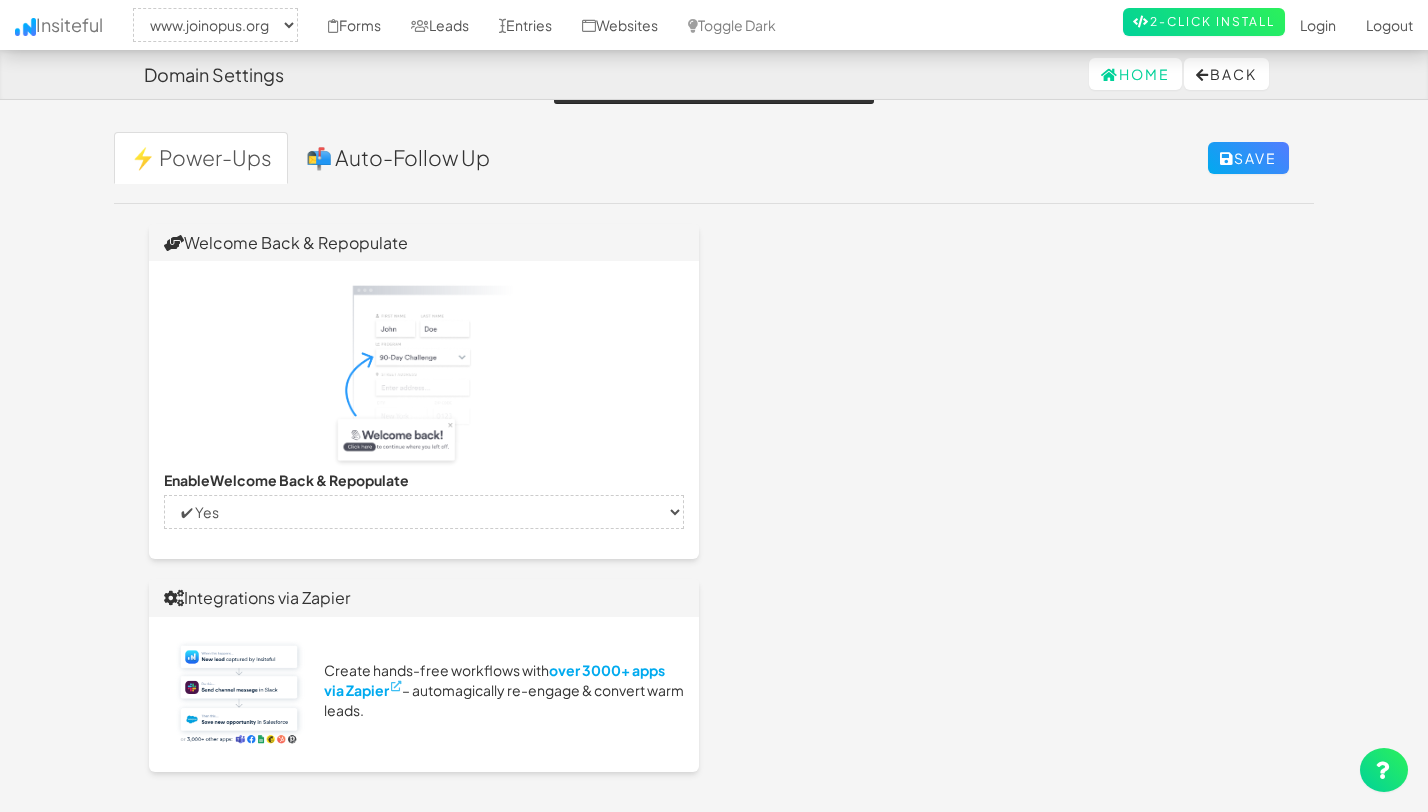select on "false" 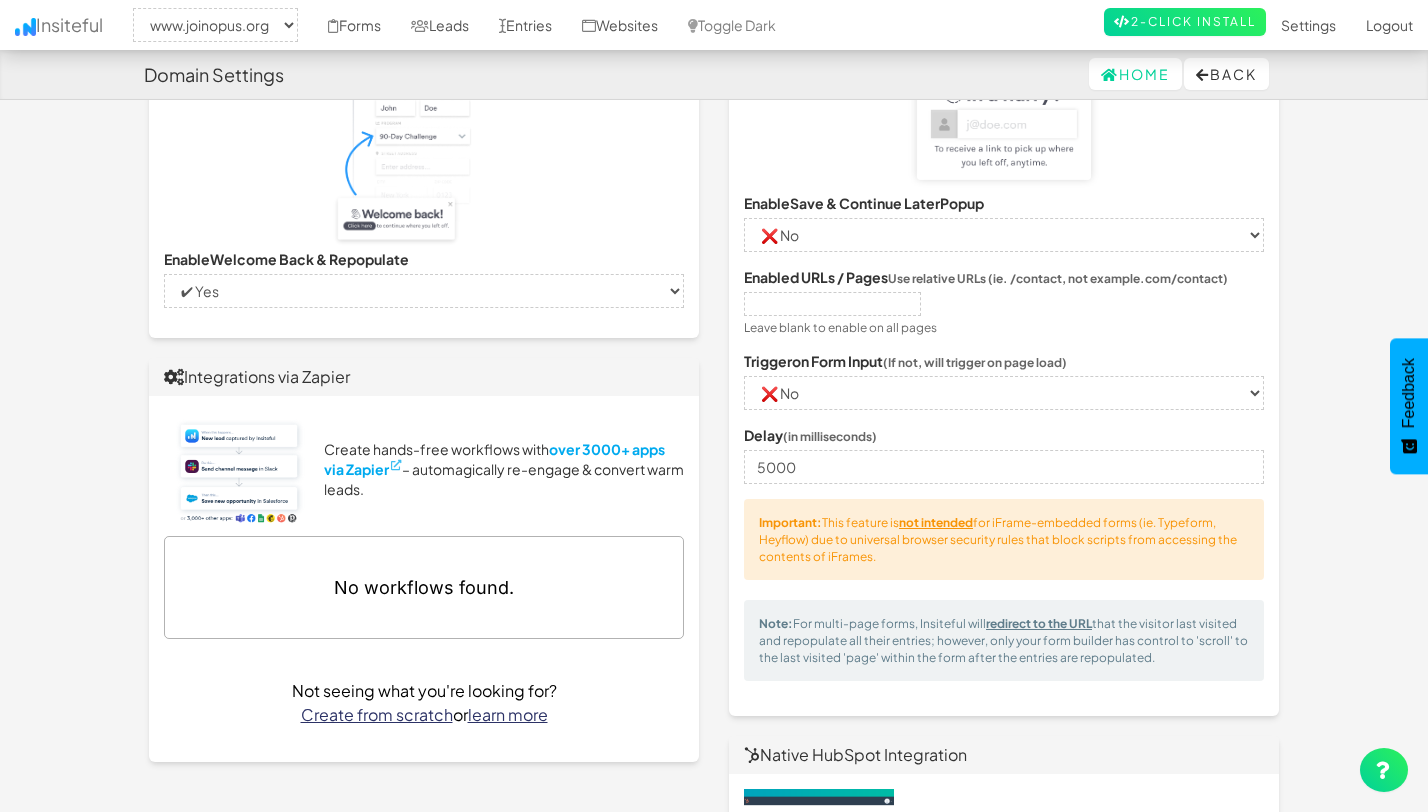 scroll, scrollTop: 0, scrollLeft: 0, axis: both 